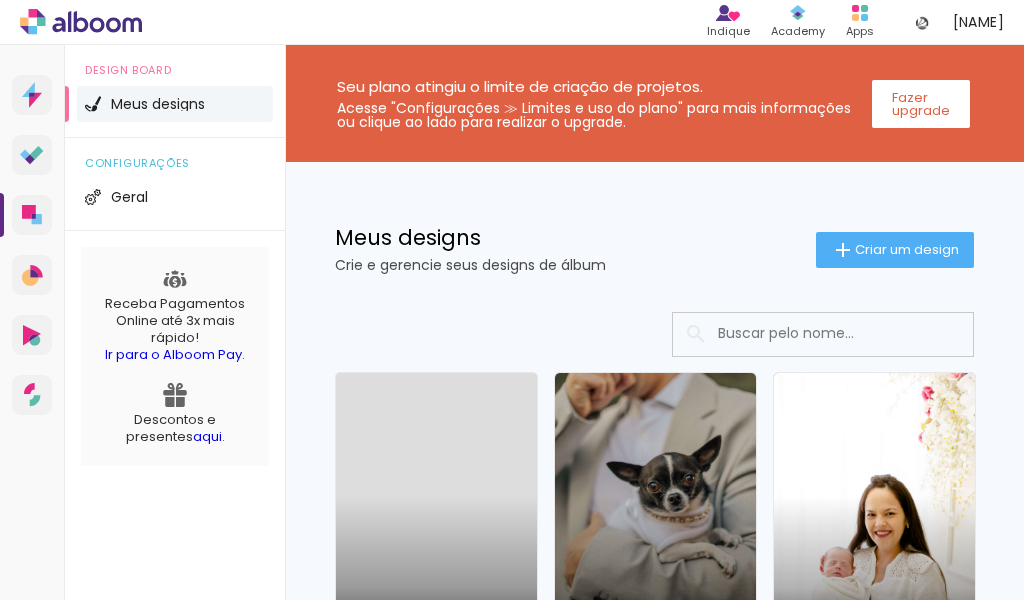 scroll, scrollTop: 0, scrollLeft: 0, axis: both 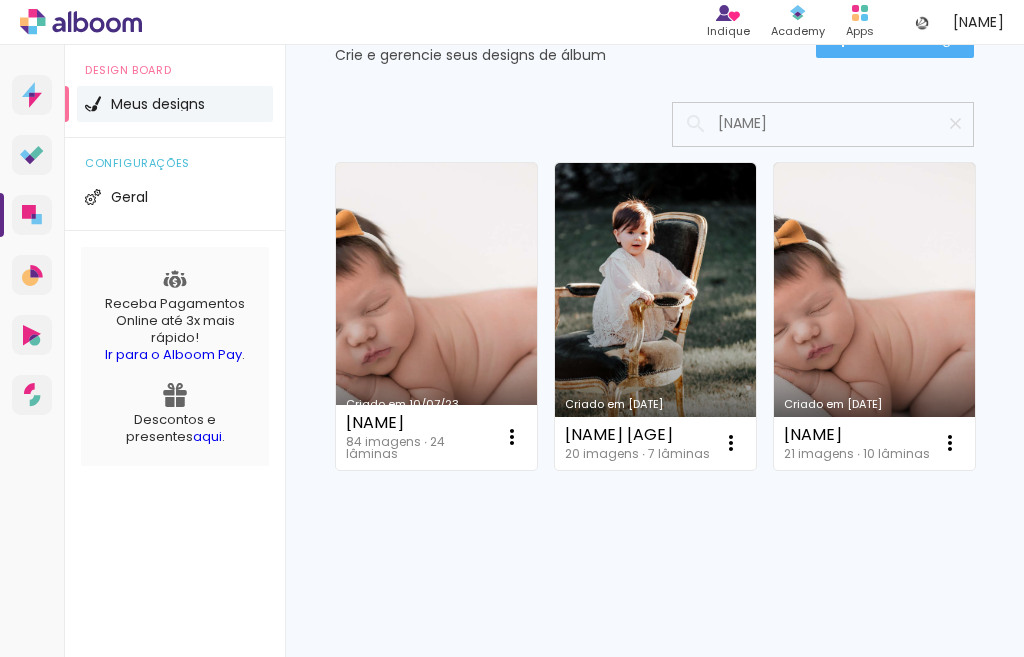 type on "[FIRST]" 